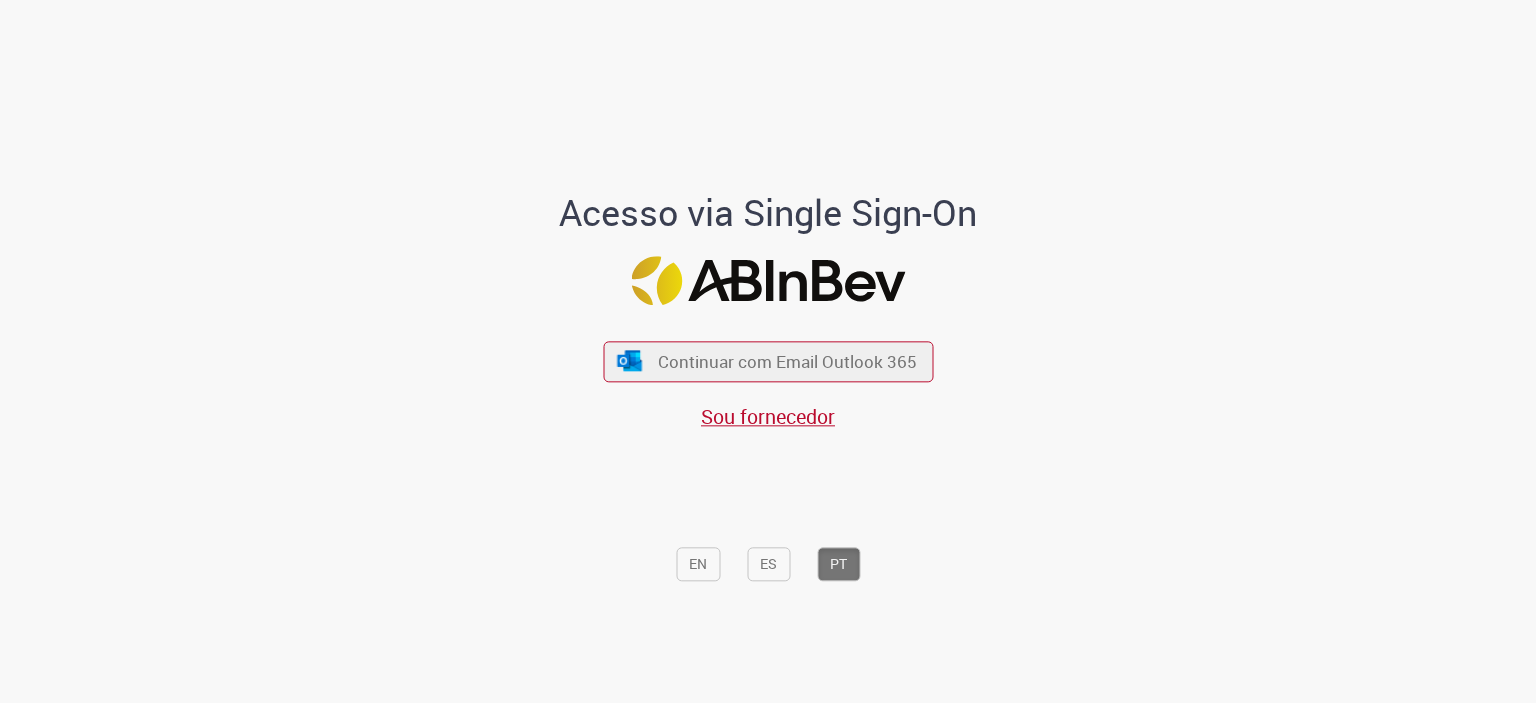 scroll, scrollTop: 0, scrollLeft: 0, axis: both 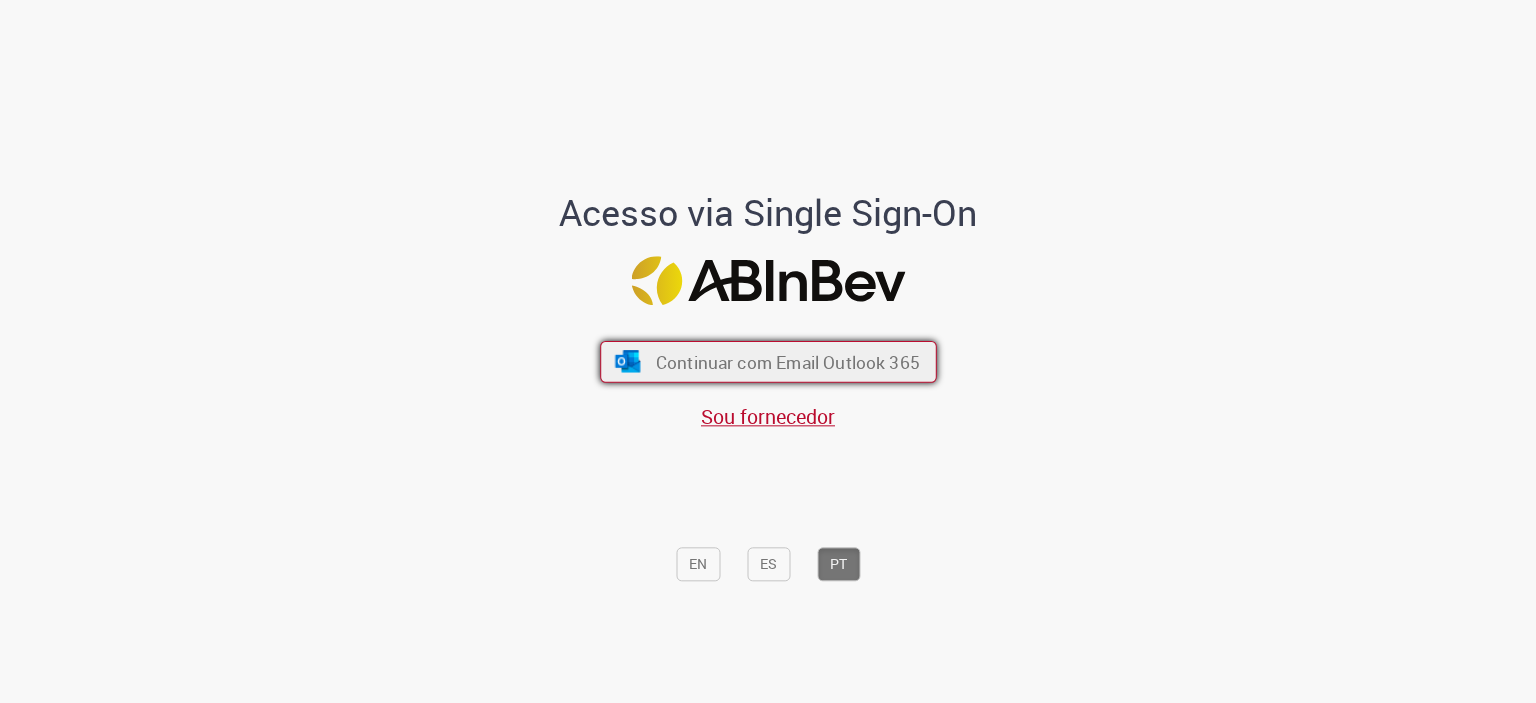 click on "Continuar com Email Outlook 365" at bounding box center (787, 361) 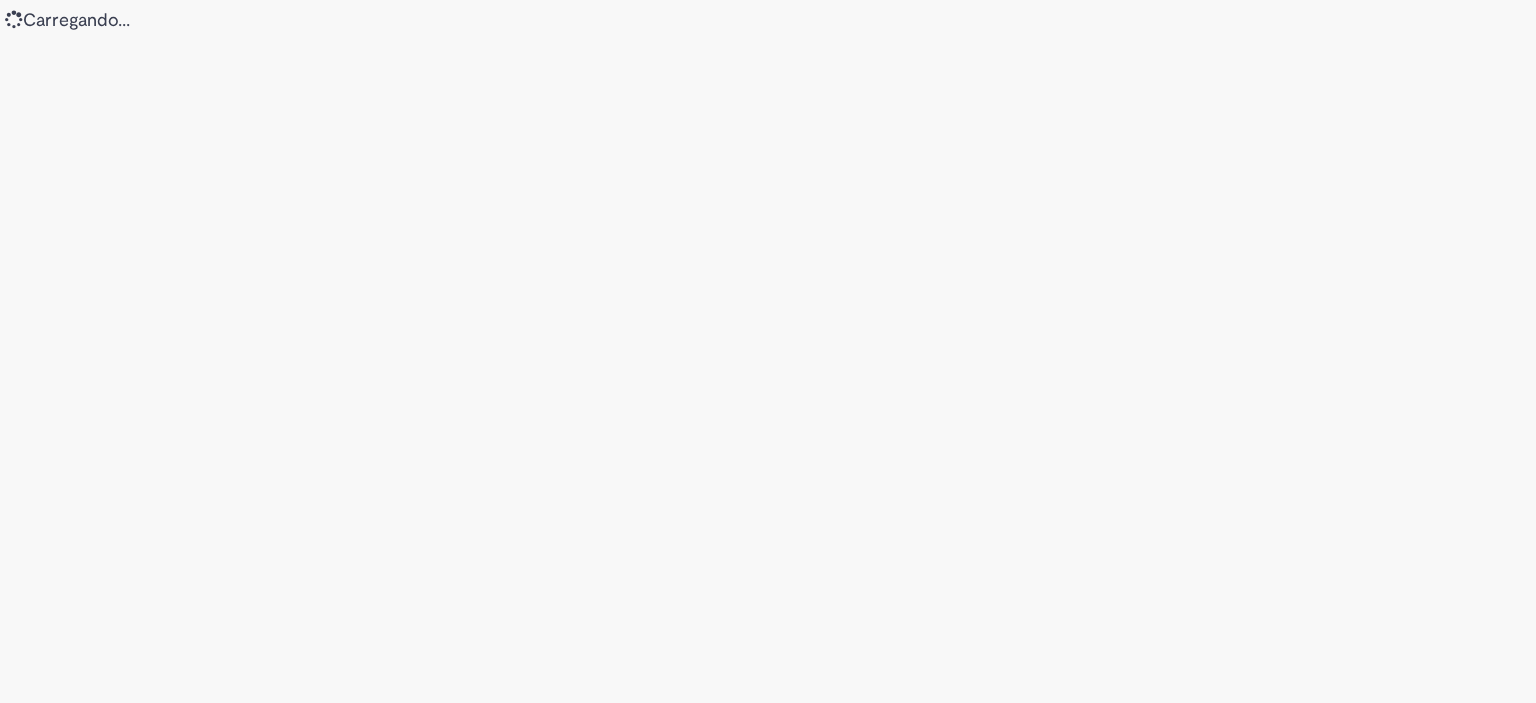 scroll, scrollTop: 0, scrollLeft: 0, axis: both 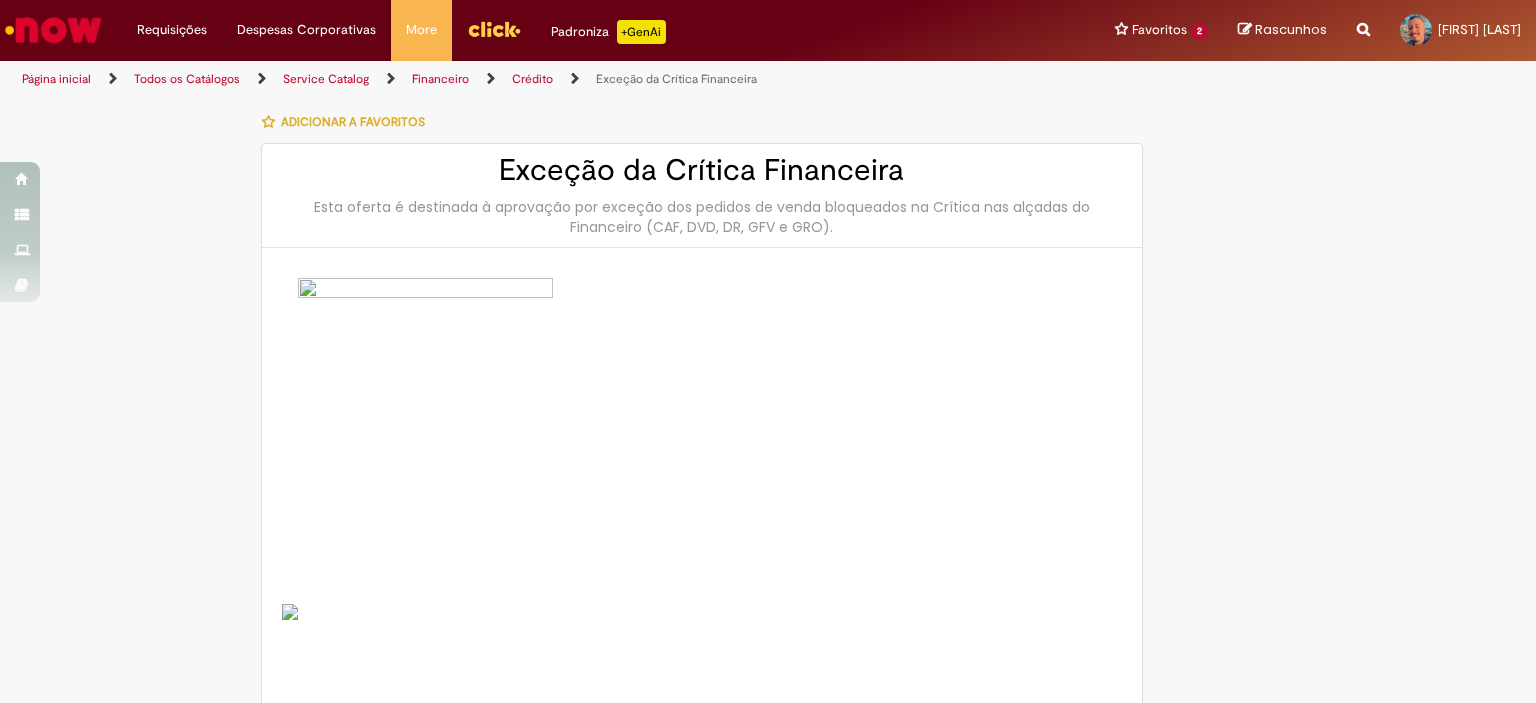 type on "********" 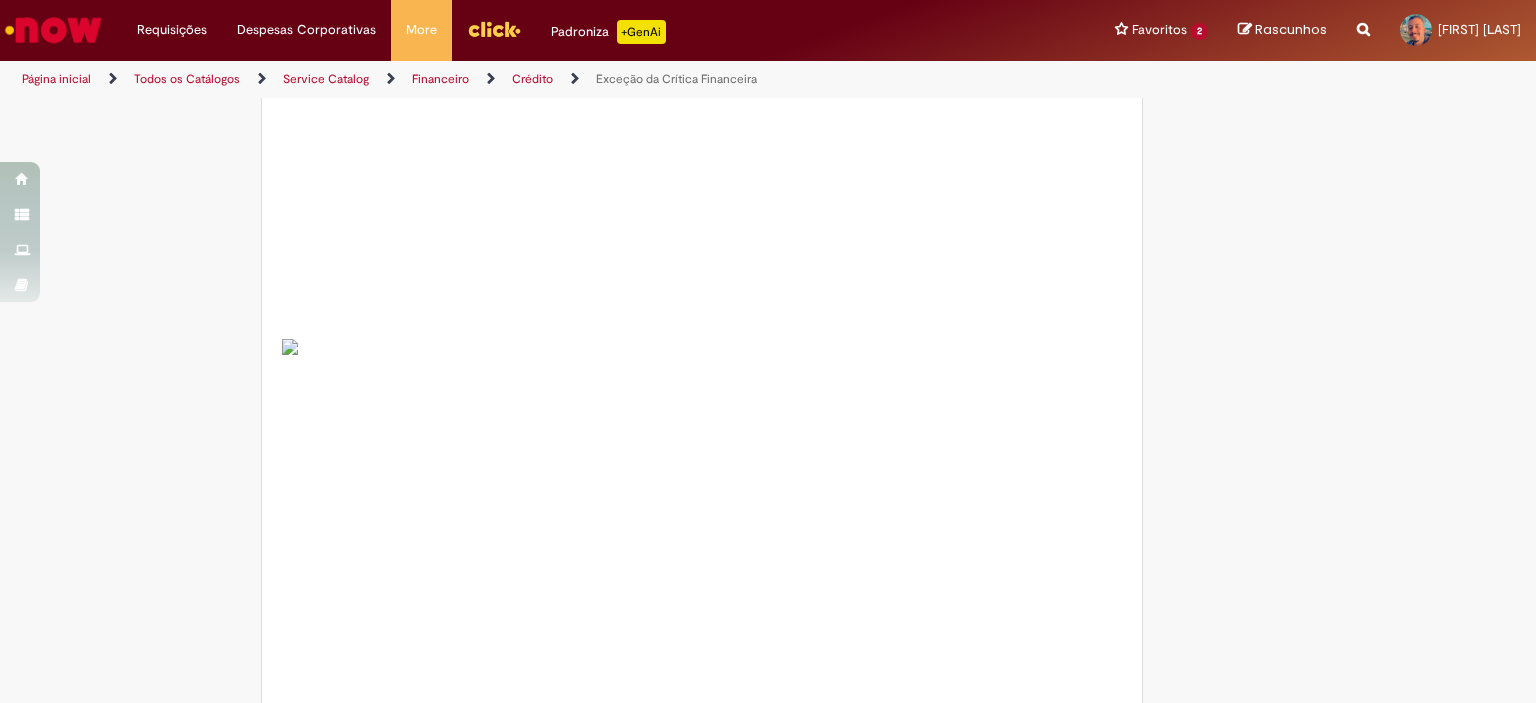 scroll, scrollTop: 0, scrollLeft: 0, axis: both 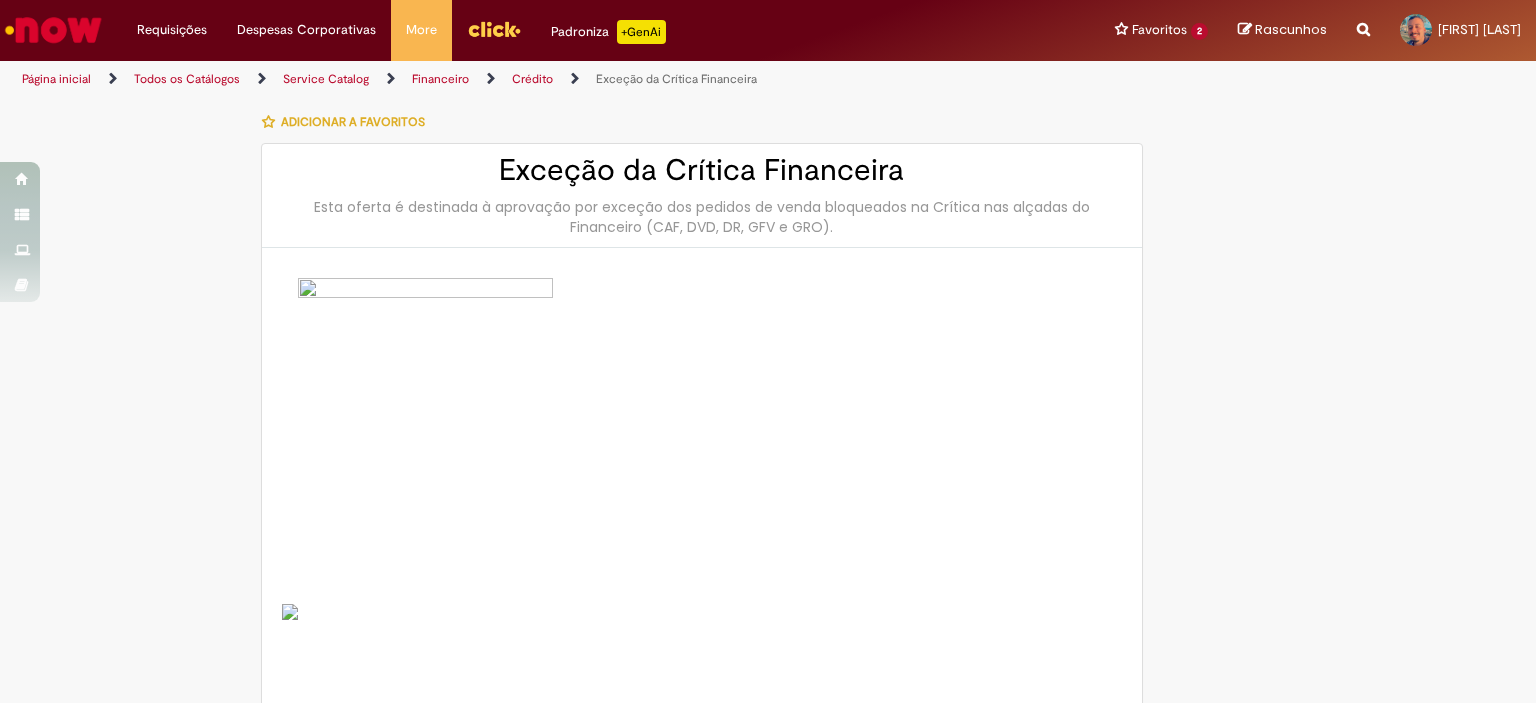 drag, startPoint x: 250, startPoint y: 0, endPoint x: 384, endPoint y: 455, distance: 474.32162 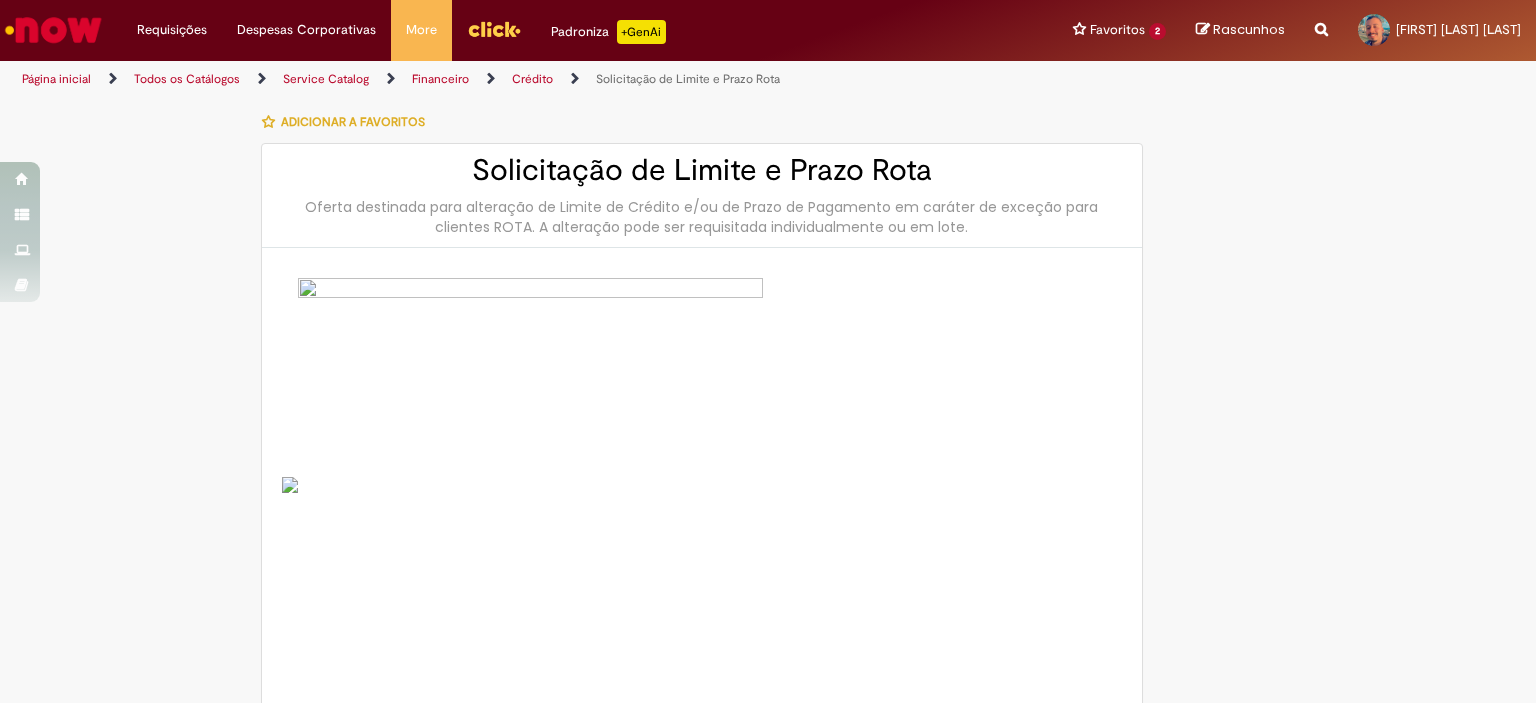 scroll, scrollTop: 0, scrollLeft: 0, axis: both 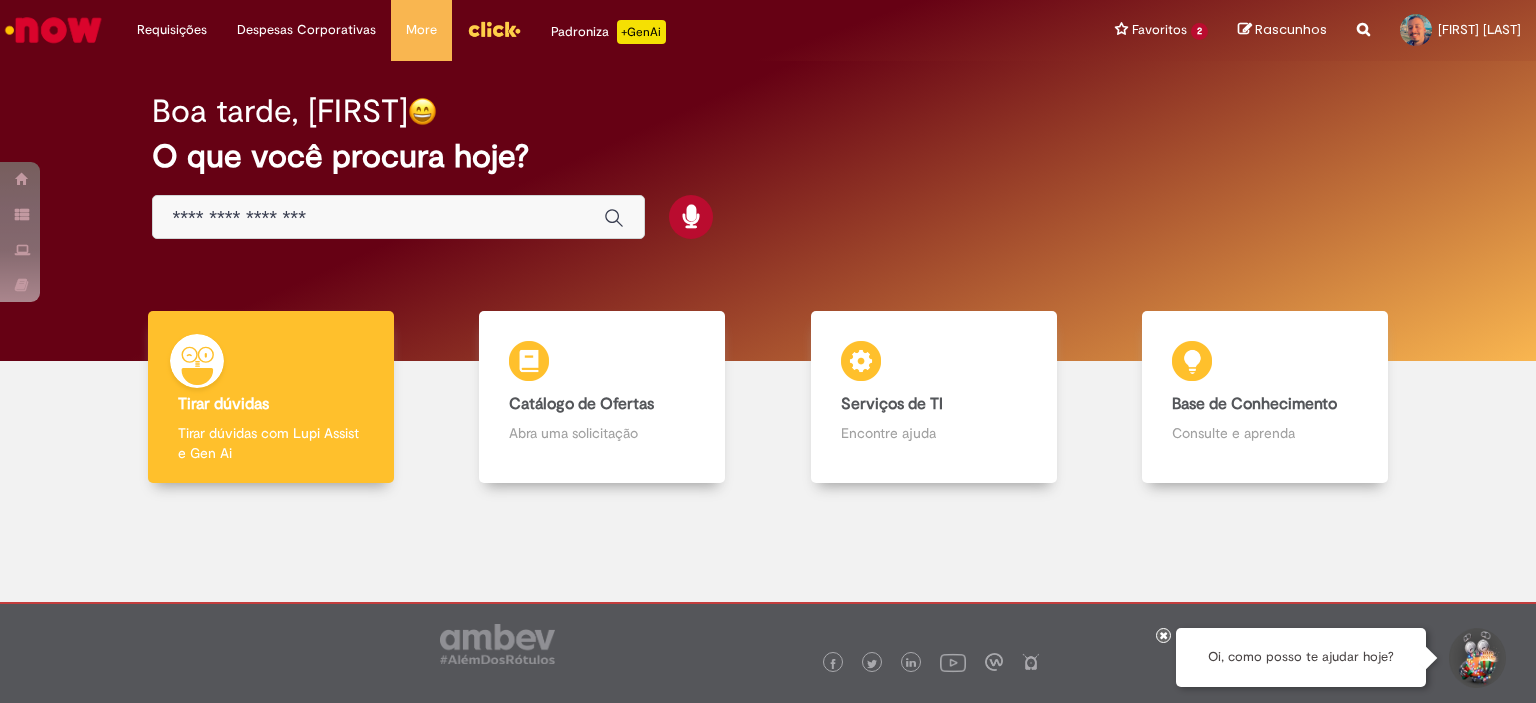 click at bounding box center [378, 218] 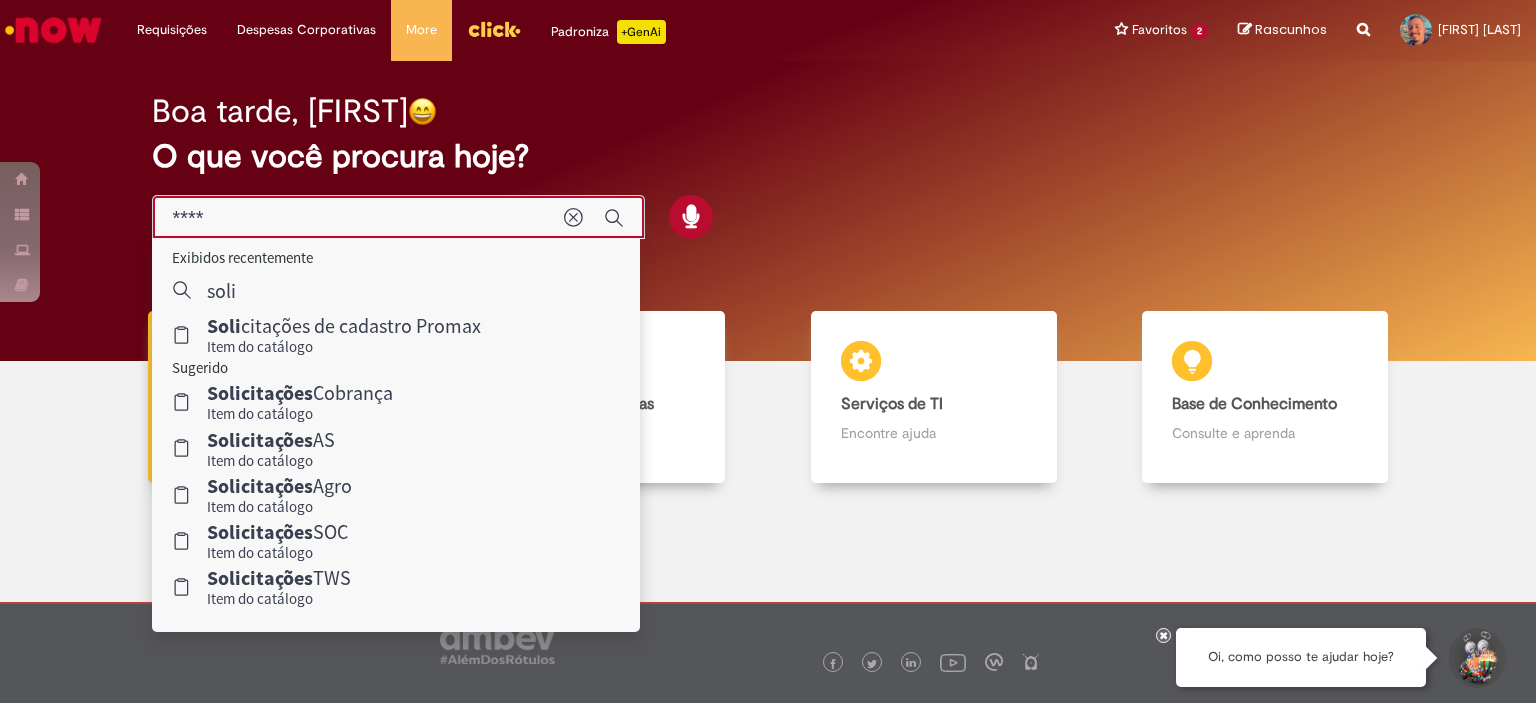 type on "****" 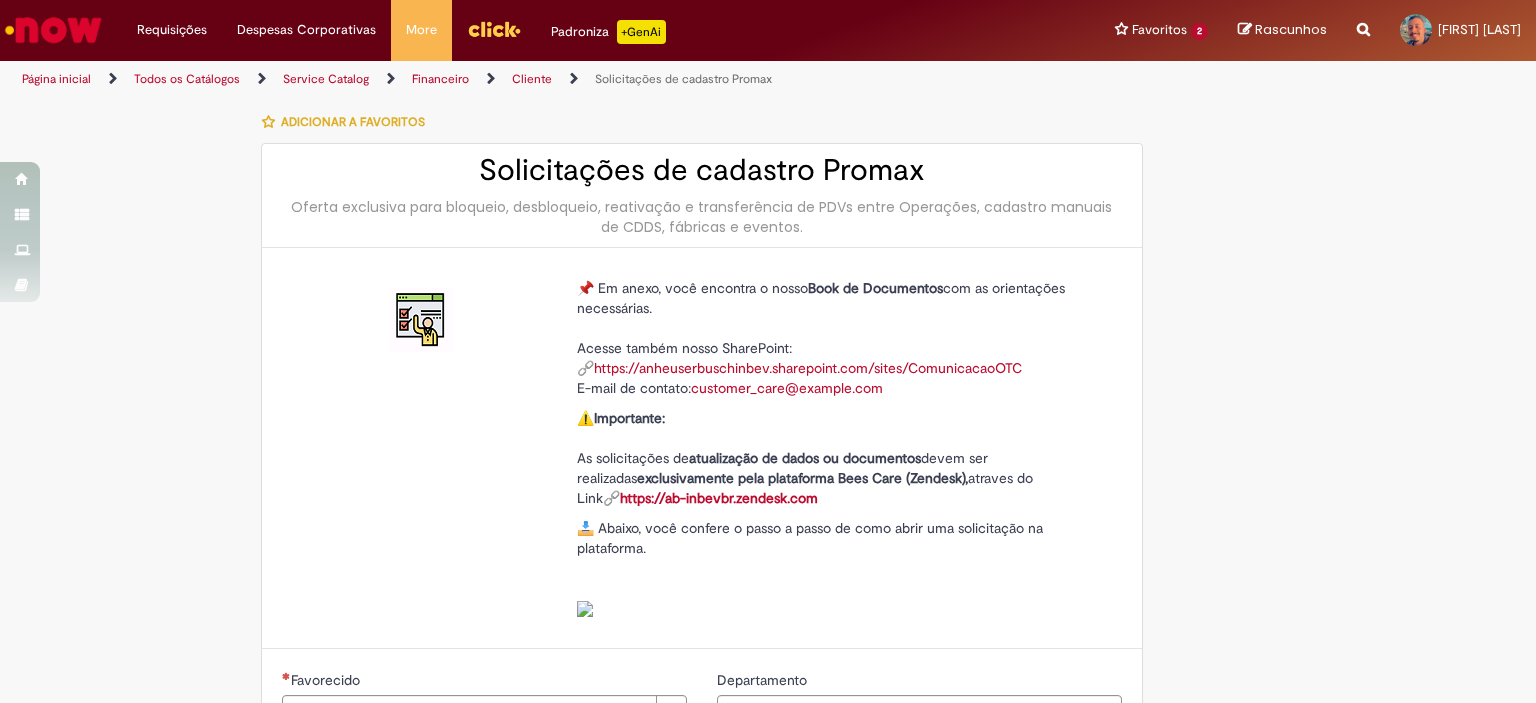 type on "********" 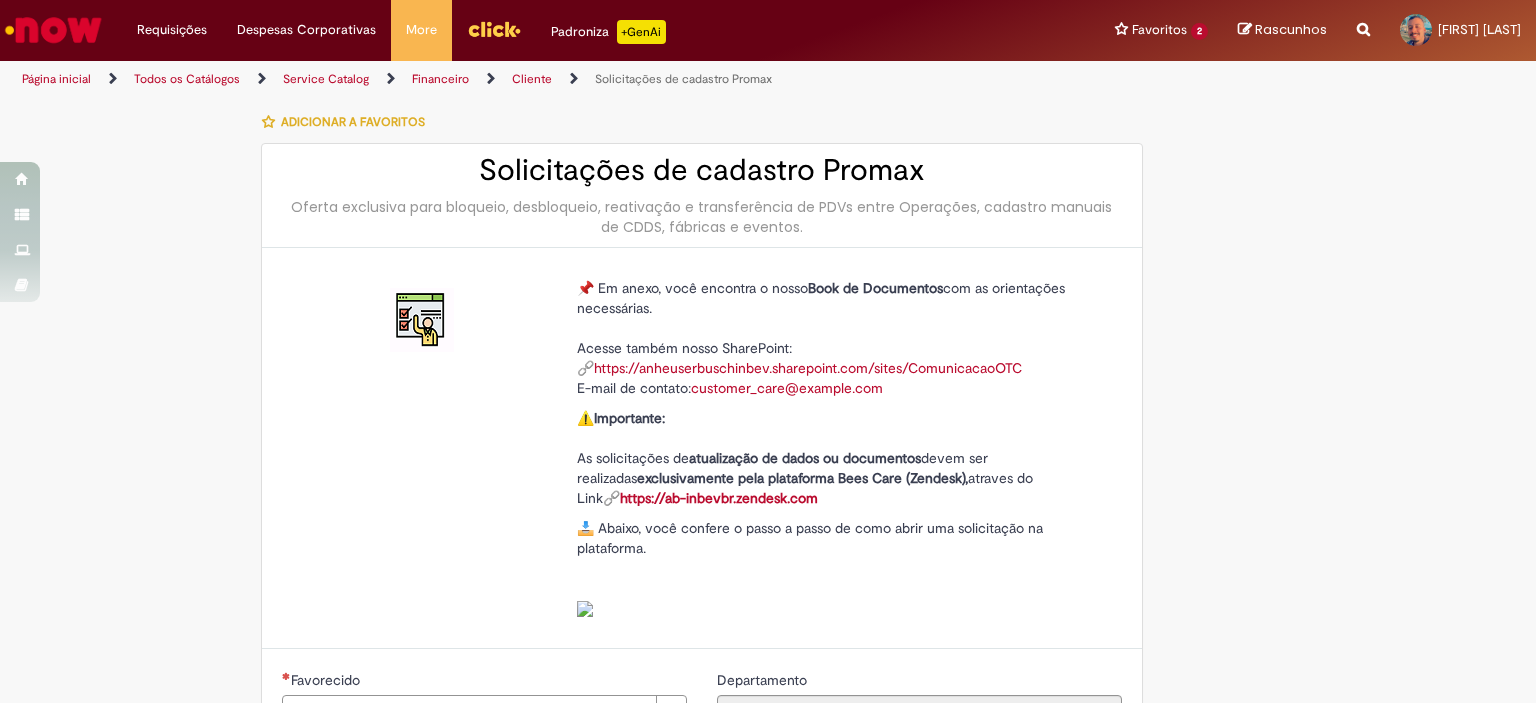 type on "**********" 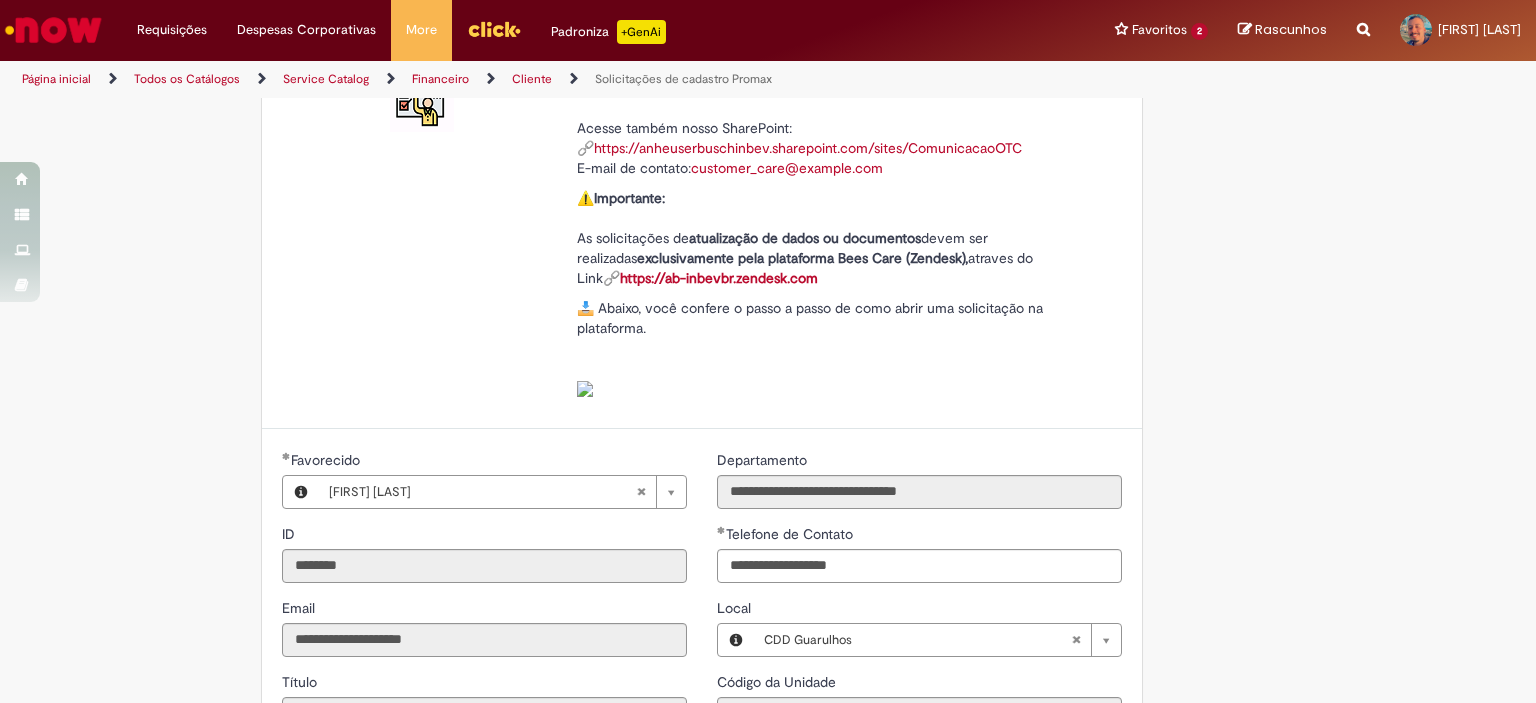 scroll, scrollTop: 120, scrollLeft: 0, axis: vertical 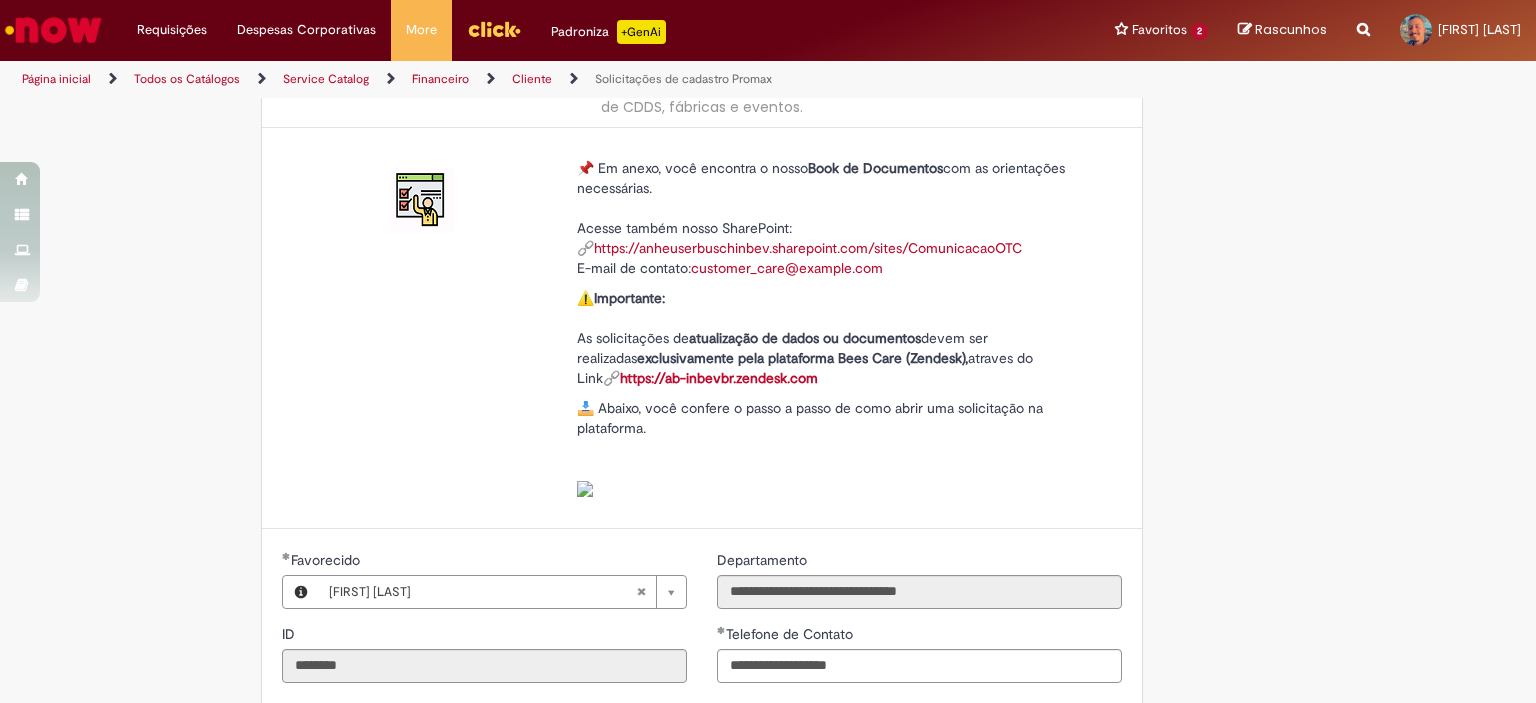 click on "https://ab-inbevbr.zendesk.com" at bounding box center (719, 378) 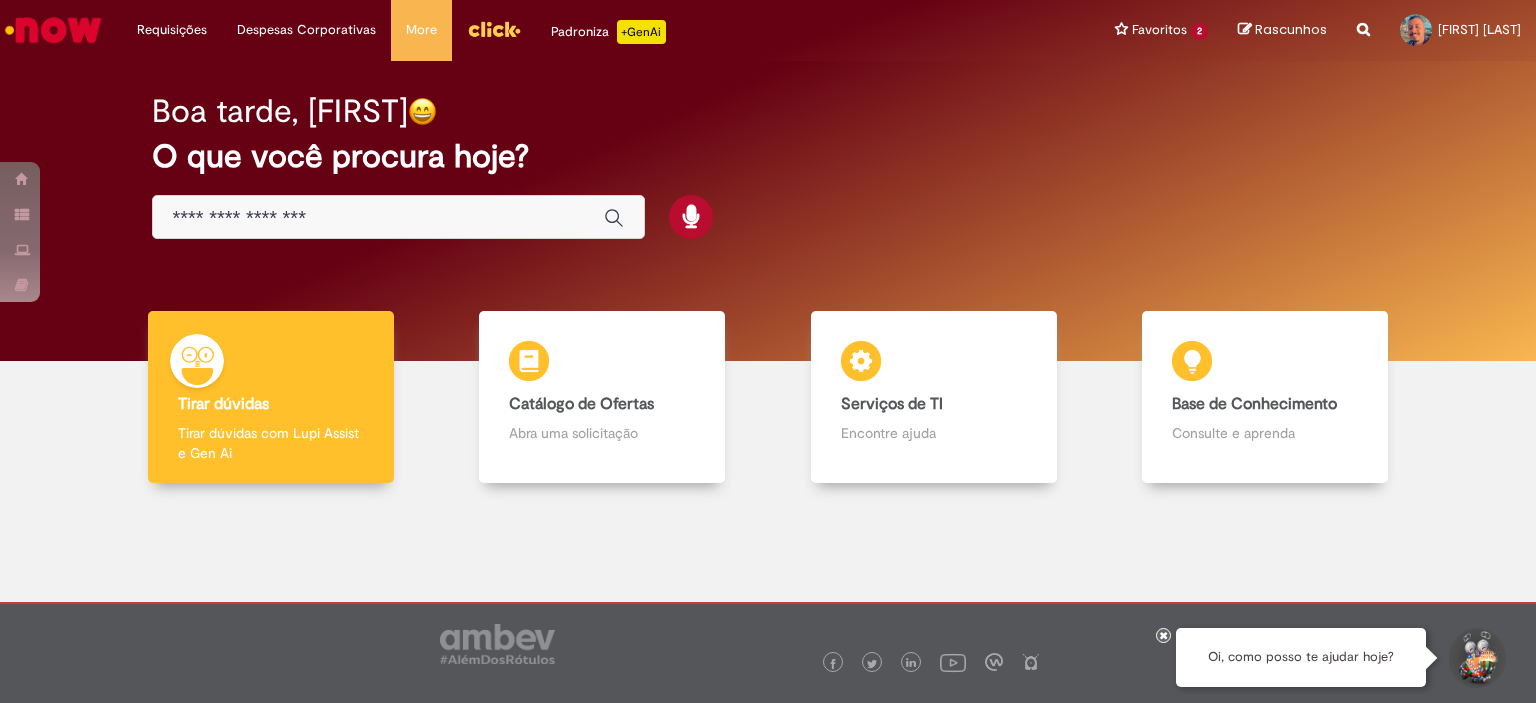 scroll, scrollTop: 0, scrollLeft: 0, axis: both 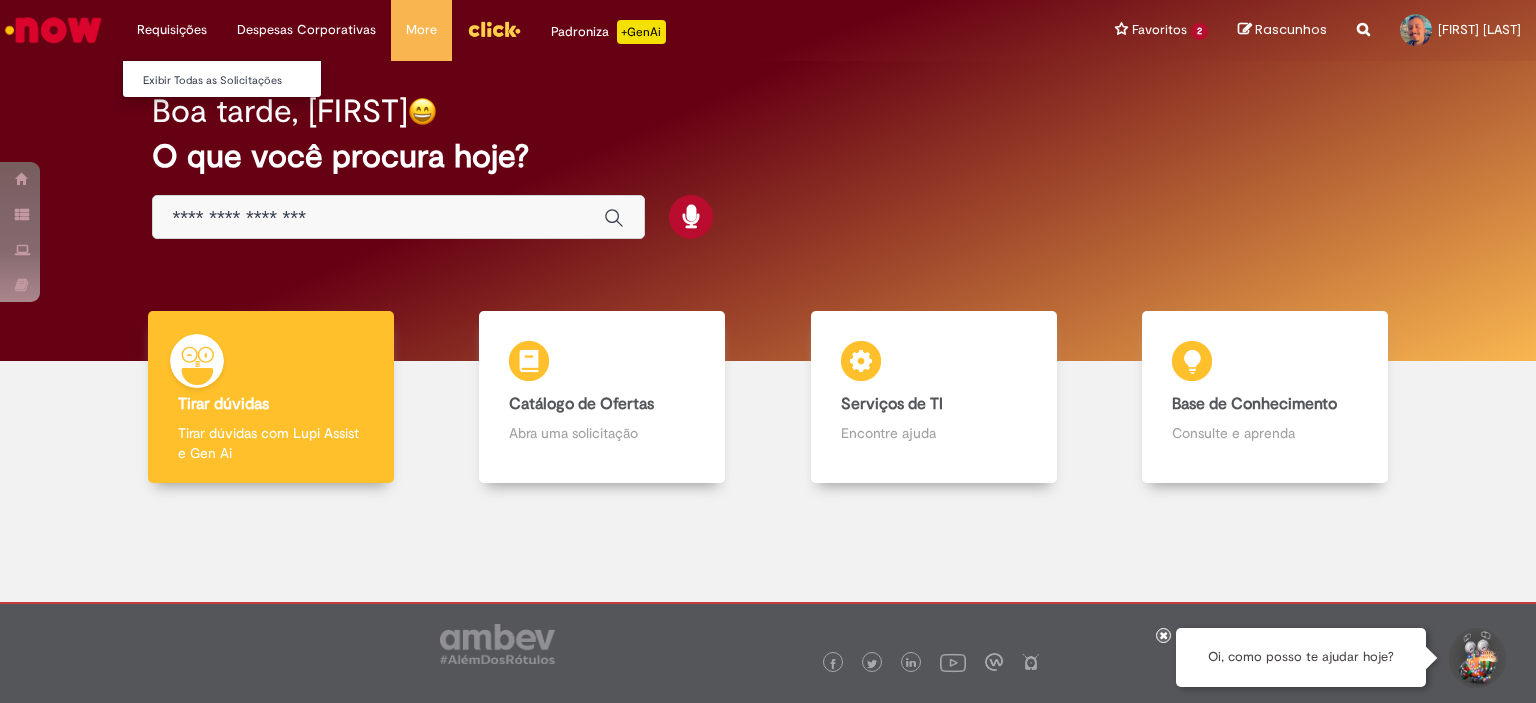 click on "Requisições
Exibir Todas as Solicitações" at bounding box center [172, 30] 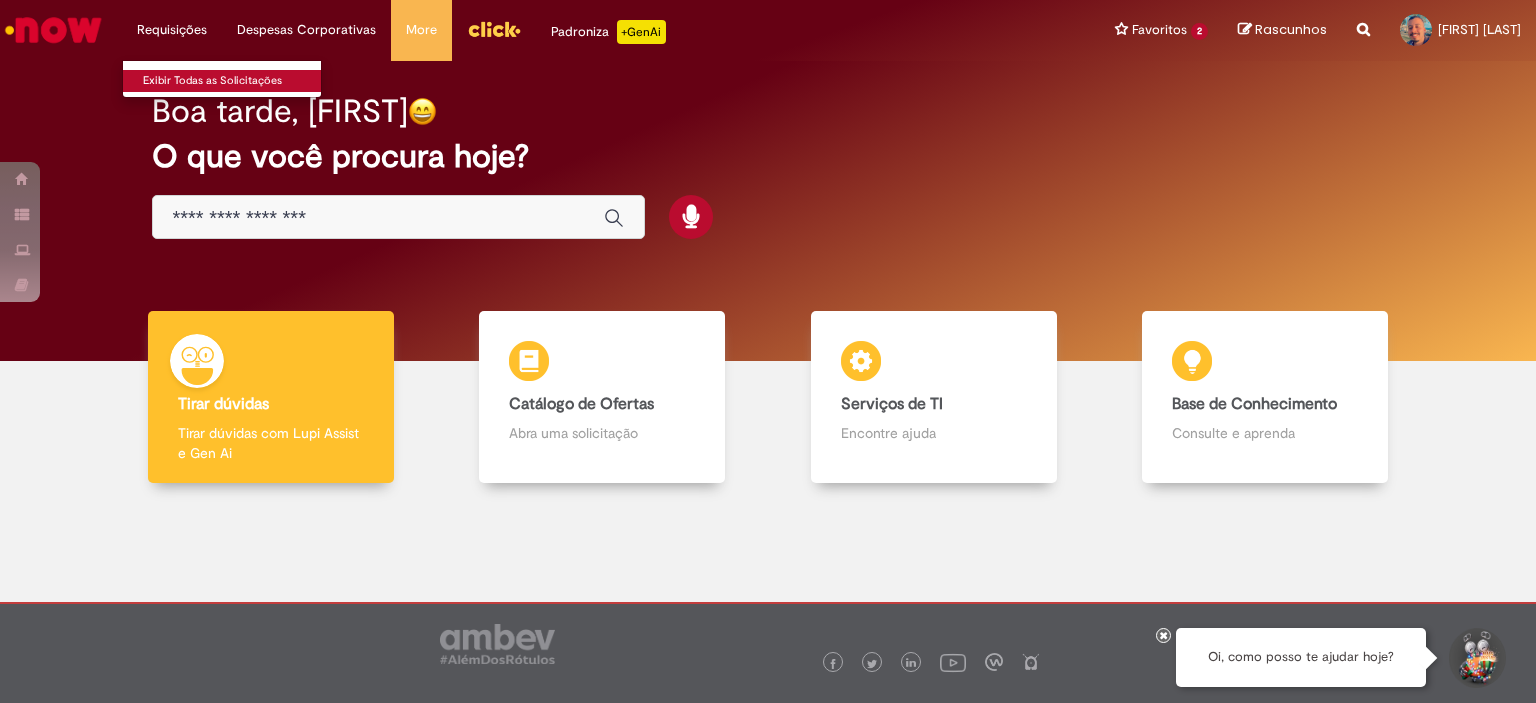 click on "Exibir Todas as Solicitações" at bounding box center (233, 81) 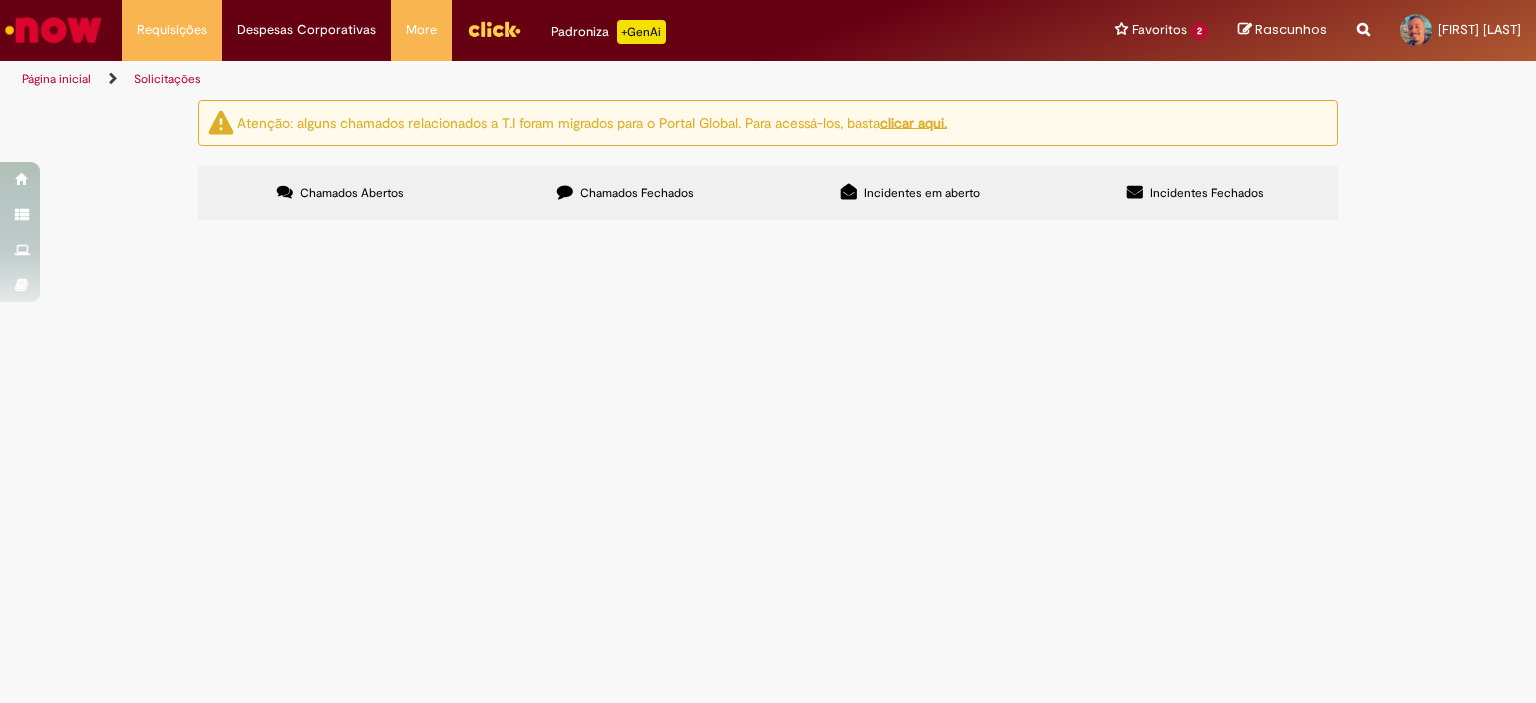 click on "Chamados Fechados" at bounding box center [637, 193] 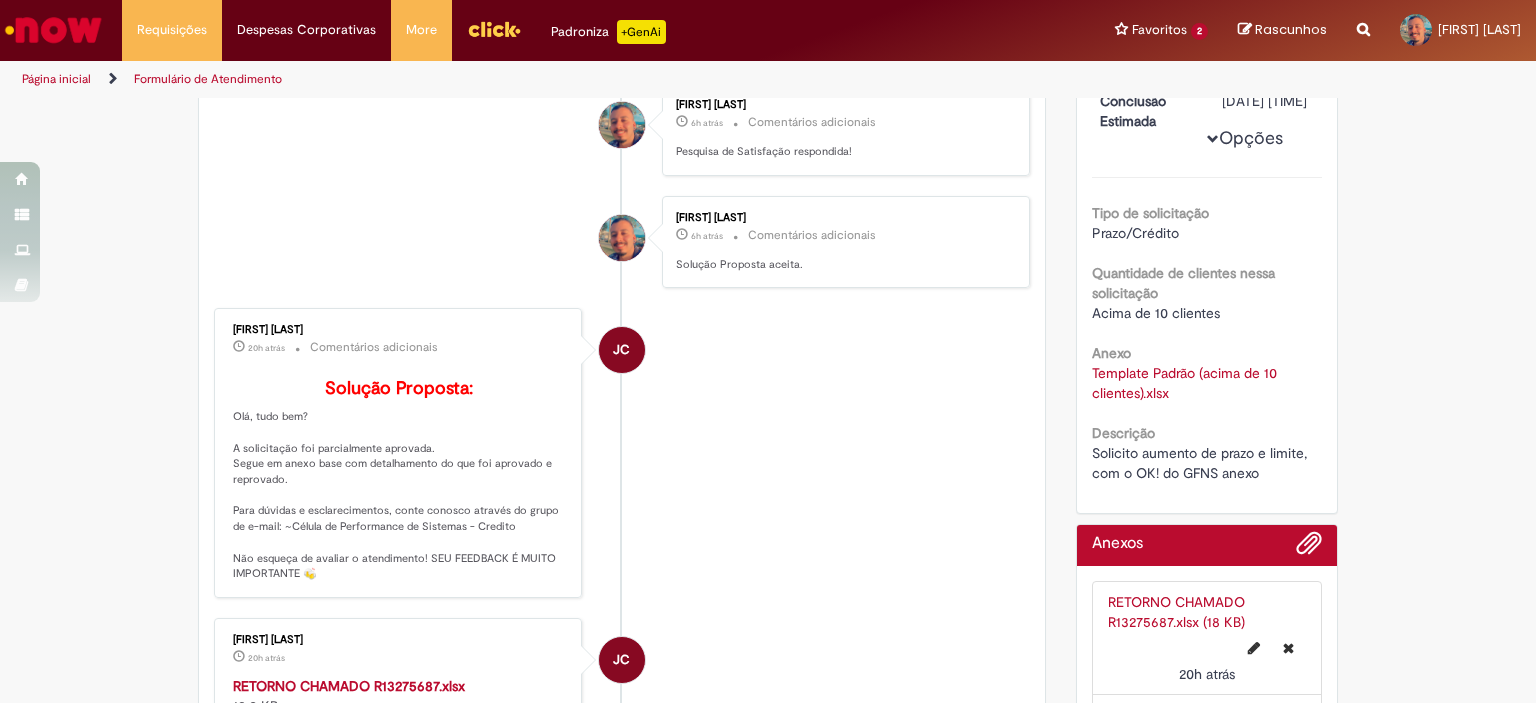 scroll, scrollTop: 515, scrollLeft: 0, axis: vertical 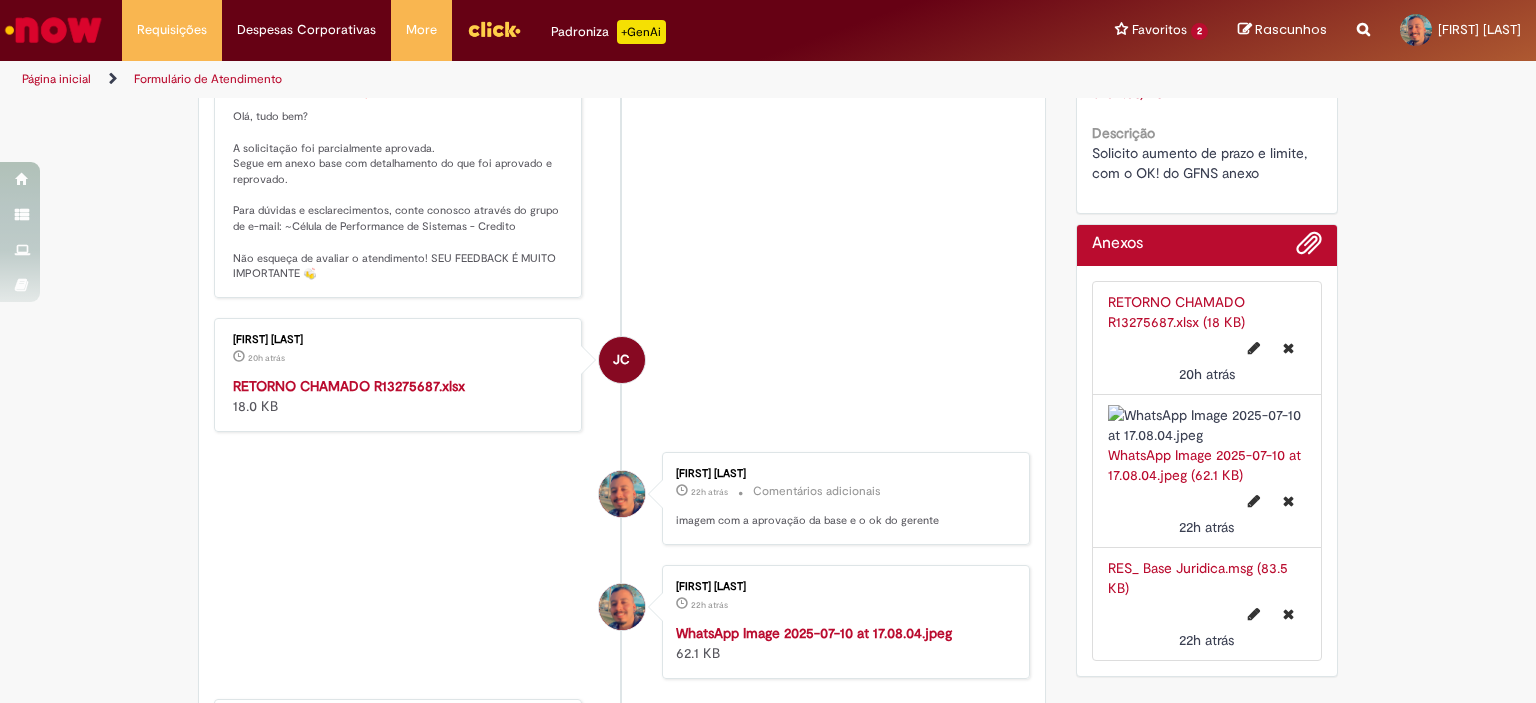 click on "RETORNO CHAMADO R13275687.xlsx" at bounding box center [349, 386] 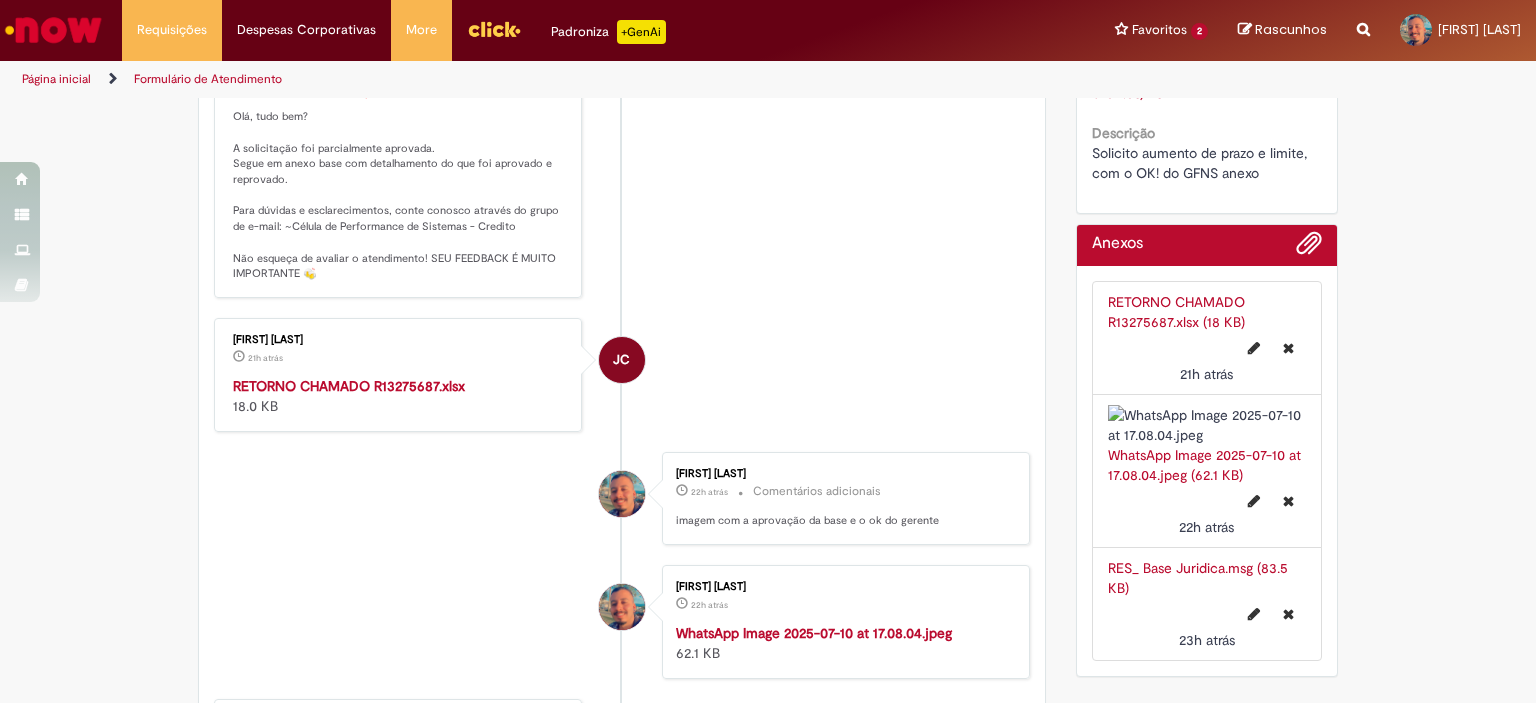 scroll, scrollTop: 0, scrollLeft: 0, axis: both 